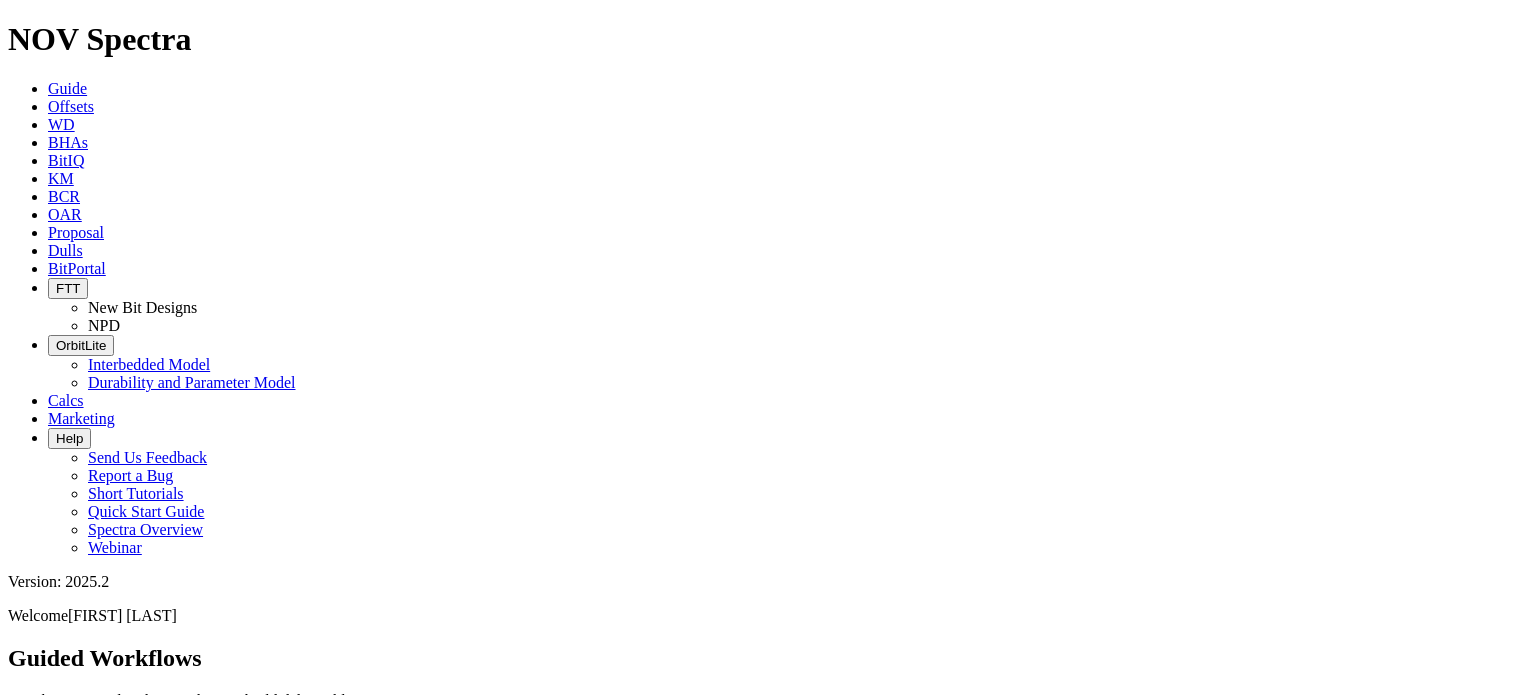 scroll, scrollTop: 0, scrollLeft: 0, axis: both 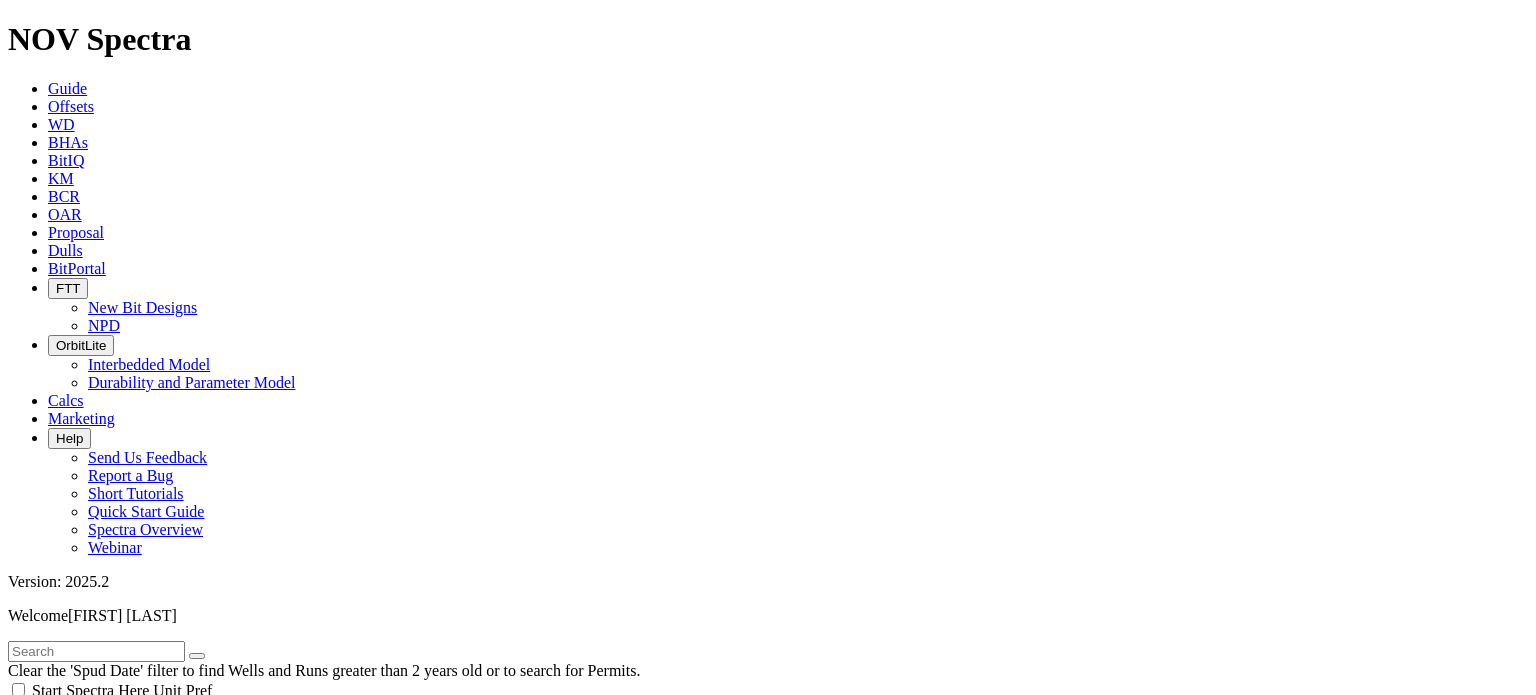 click at bounding box center (96, 651) 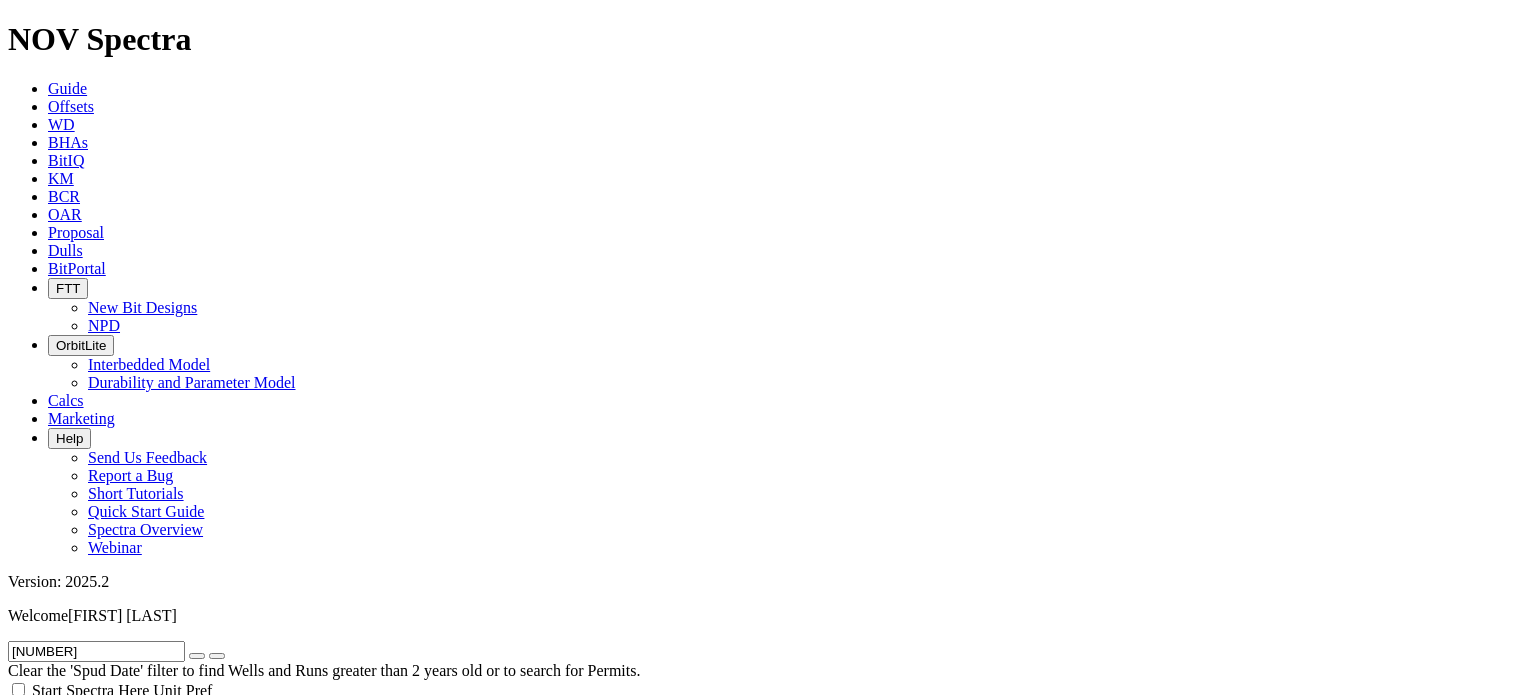 scroll, scrollTop: 400, scrollLeft: 0, axis: vertical 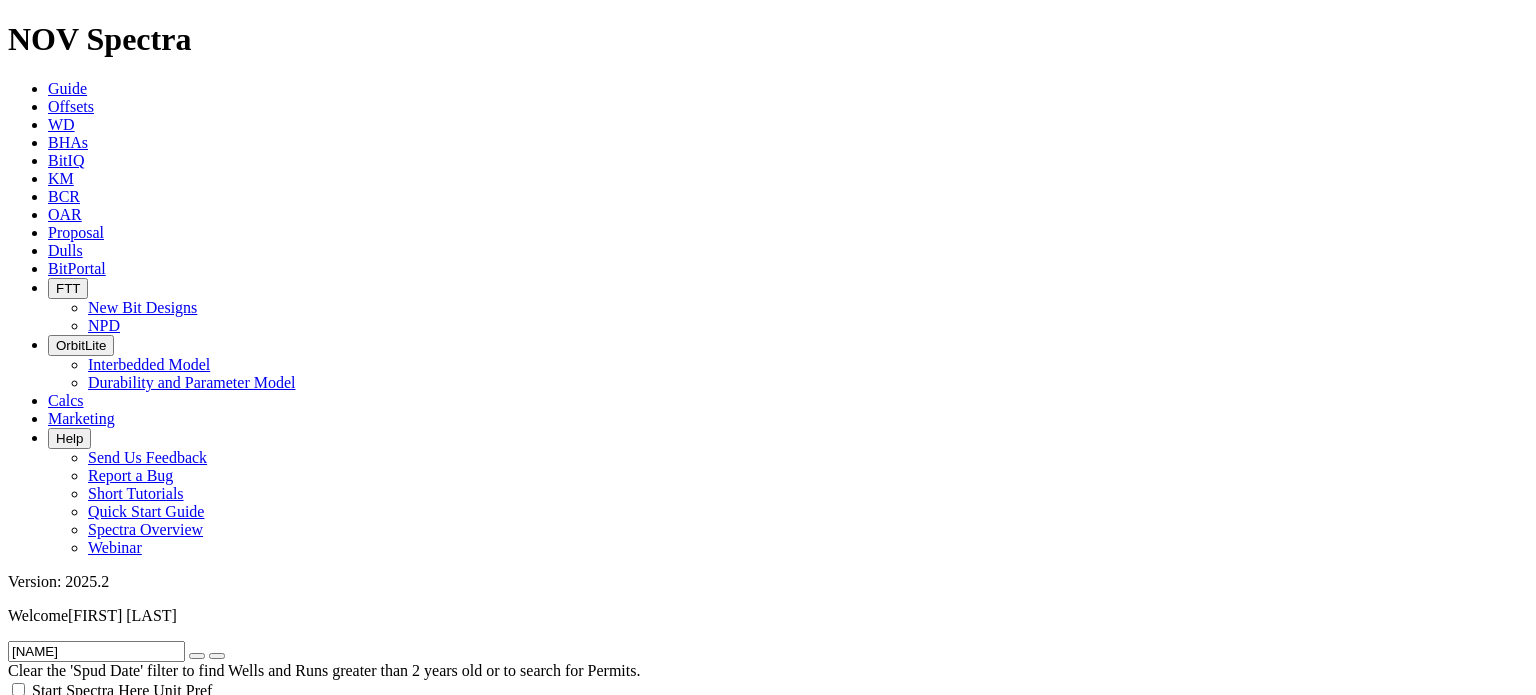 type on "[NAME]" 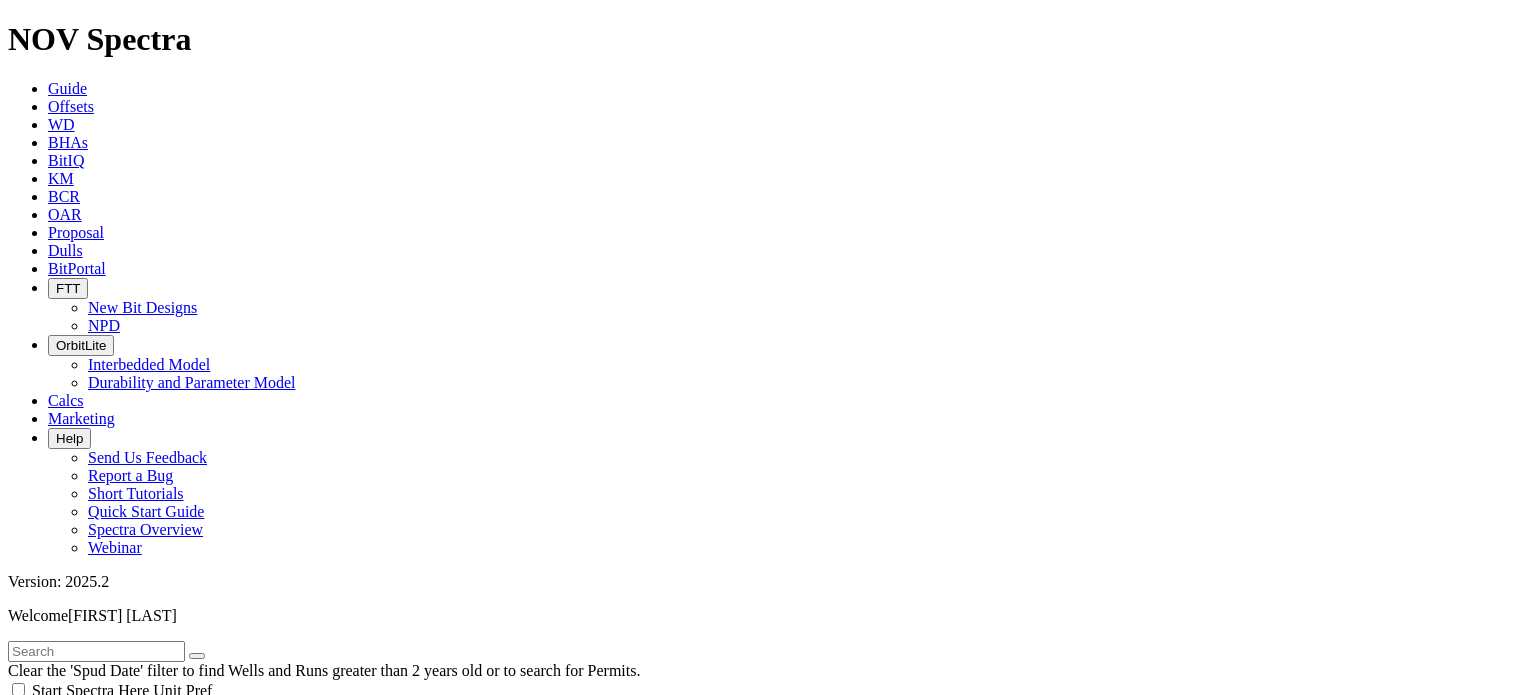 scroll, scrollTop: 300, scrollLeft: 0, axis: vertical 